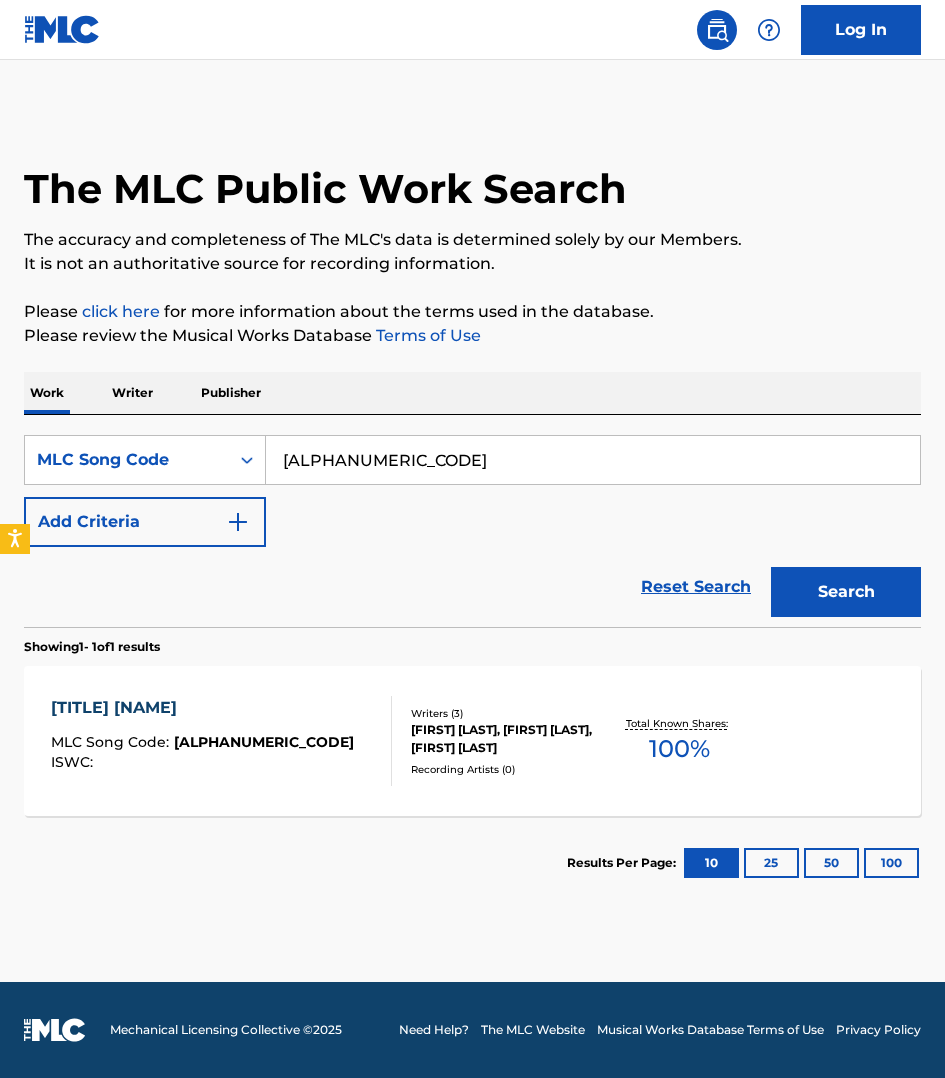 scroll, scrollTop: 0, scrollLeft: 0, axis: both 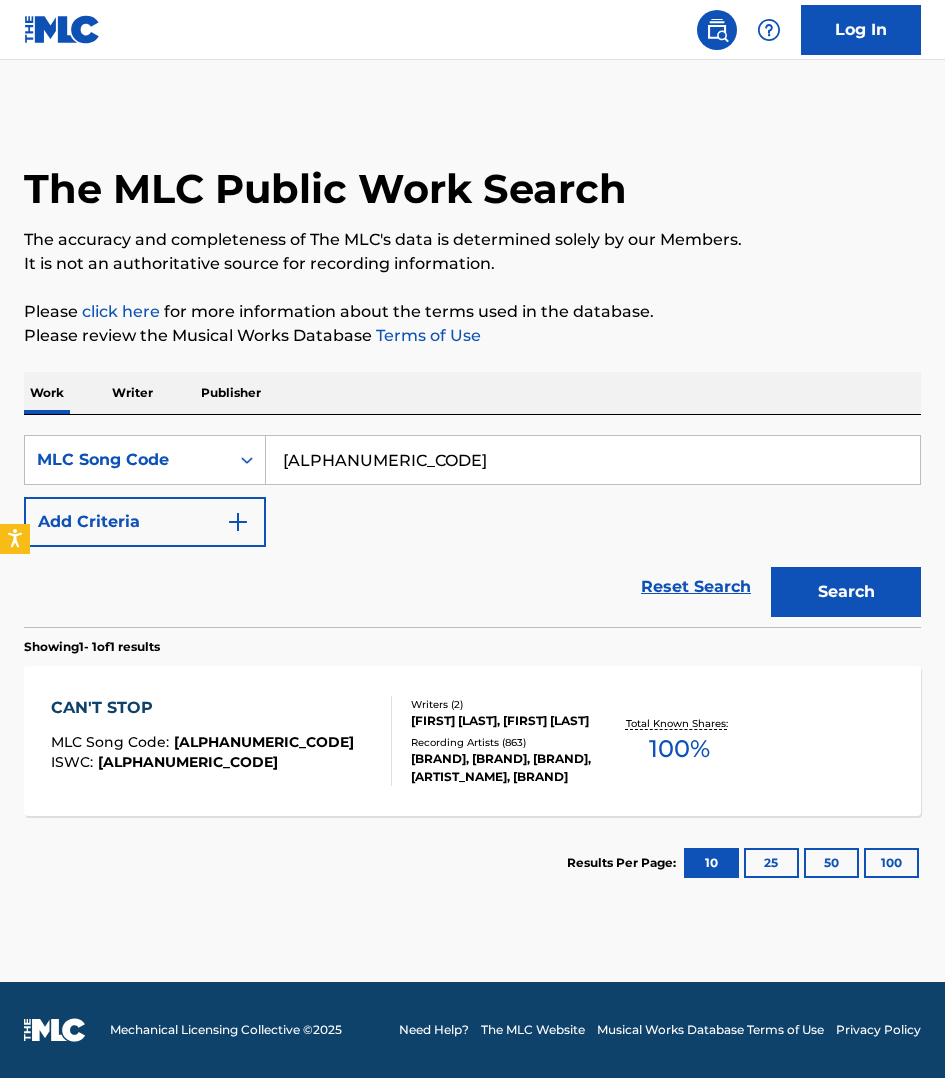 click on "[TEXT] MLC Song Code : [ALPHANUMERIC_CODE] ISWC : [ALPHANUMERIC_CODE]" at bounding box center (221, 741) 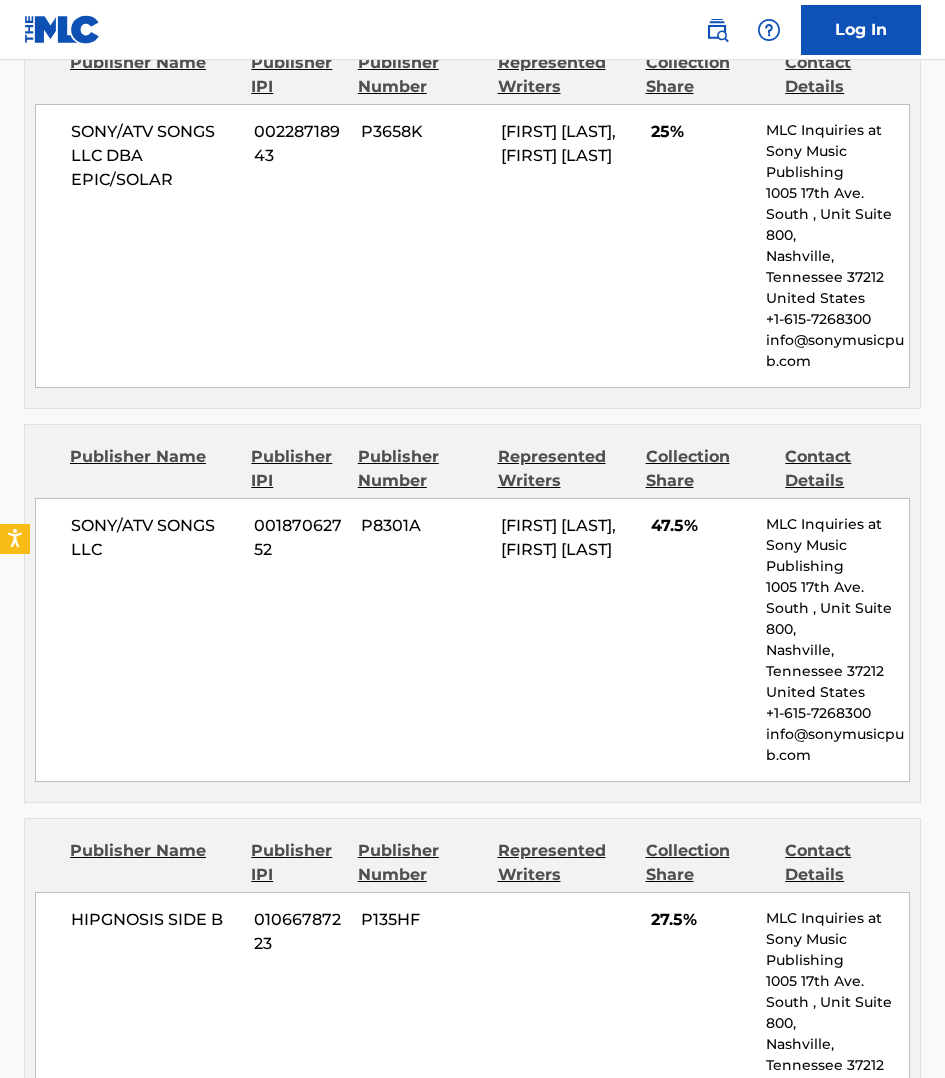 scroll, scrollTop: 1000, scrollLeft: 0, axis: vertical 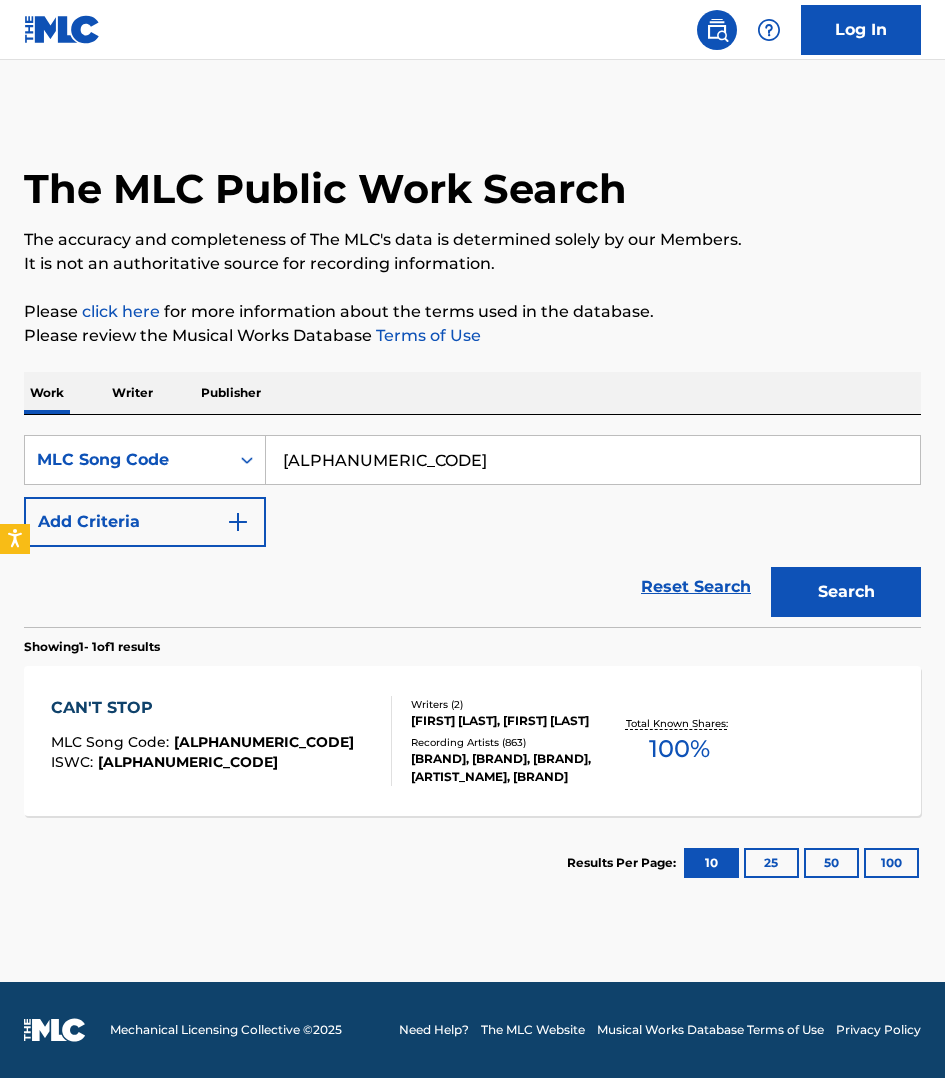 click on "[ALPHANUMERIC_CODE]" at bounding box center [593, 460] 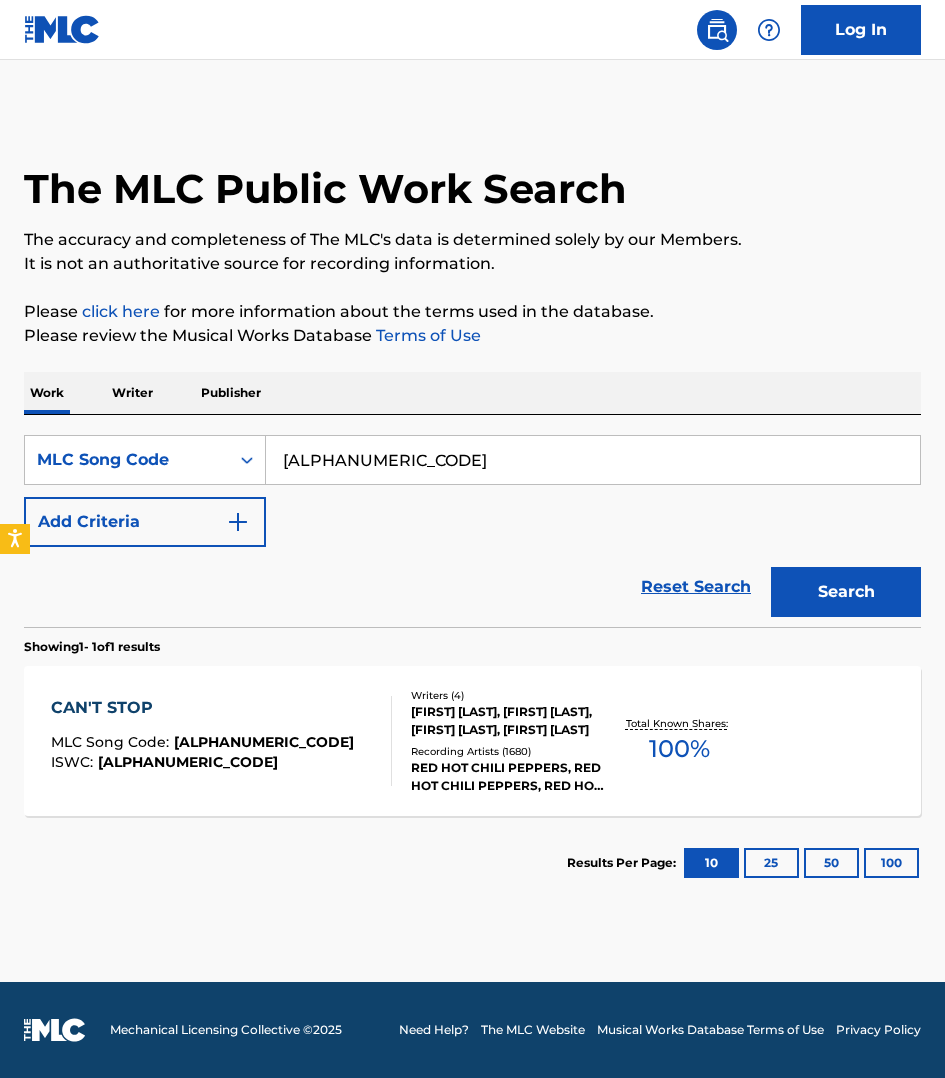 click on "[TEXT] MLC Song Code : [ALPHANUMERIC_CODE] ISWC : [ALPHANUMERIC_CODE]" at bounding box center [221, 741] 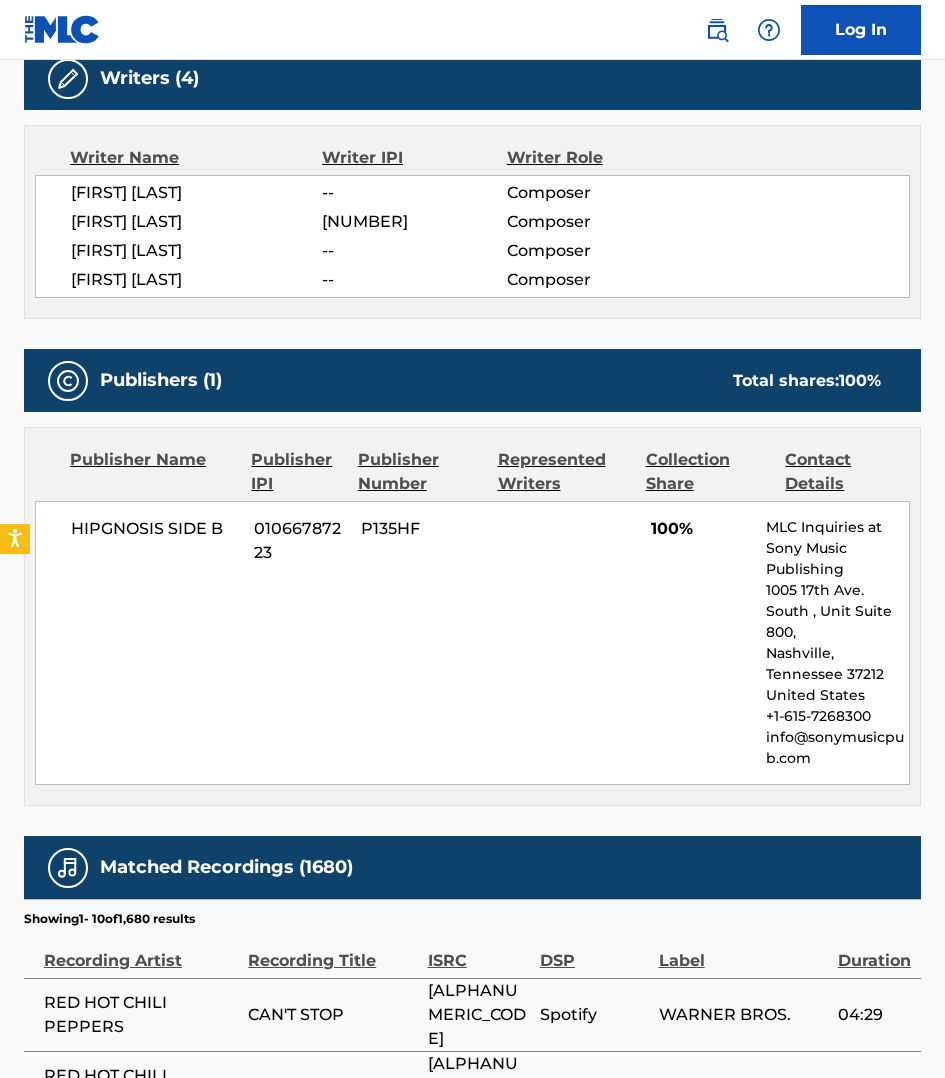 scroll, scrollTop: 718, scrollLeft: 0, axis: vertical 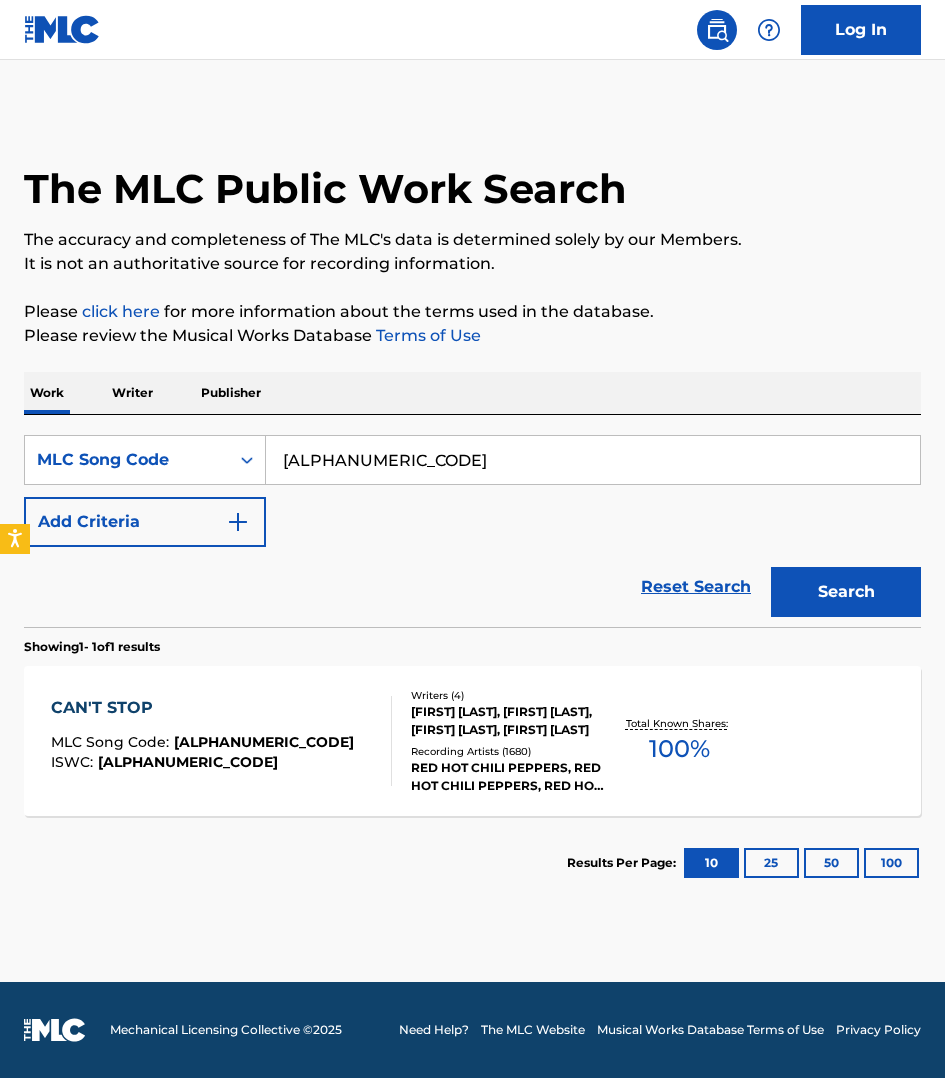click on "[ALPHANUMERIC_CODE]" at bounding box center [593, 460] 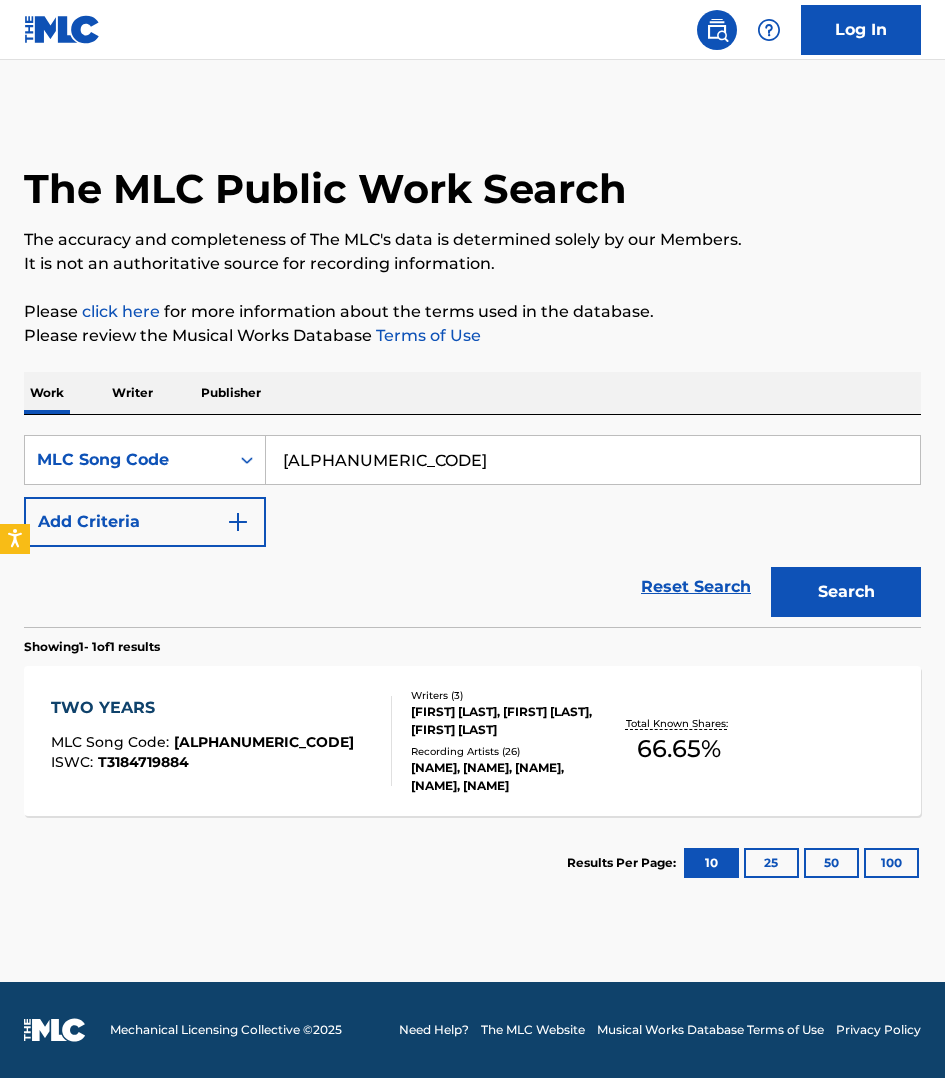 click on "[TEXT] MLC Song Code : [ALPHANUMERIC_CODE] ISWC : [ALPHANUMERIC_CODE] Writers ( 3 ) [FIRST] [LAST], [FIRST] [LAST], [FIRST] [LAST] Recording Artists ( 26 ) [NAME], [NAME], [NAME], [NAME], [NAME] Total Known Shares: 66.65 %" at bounding box center (221, 741) 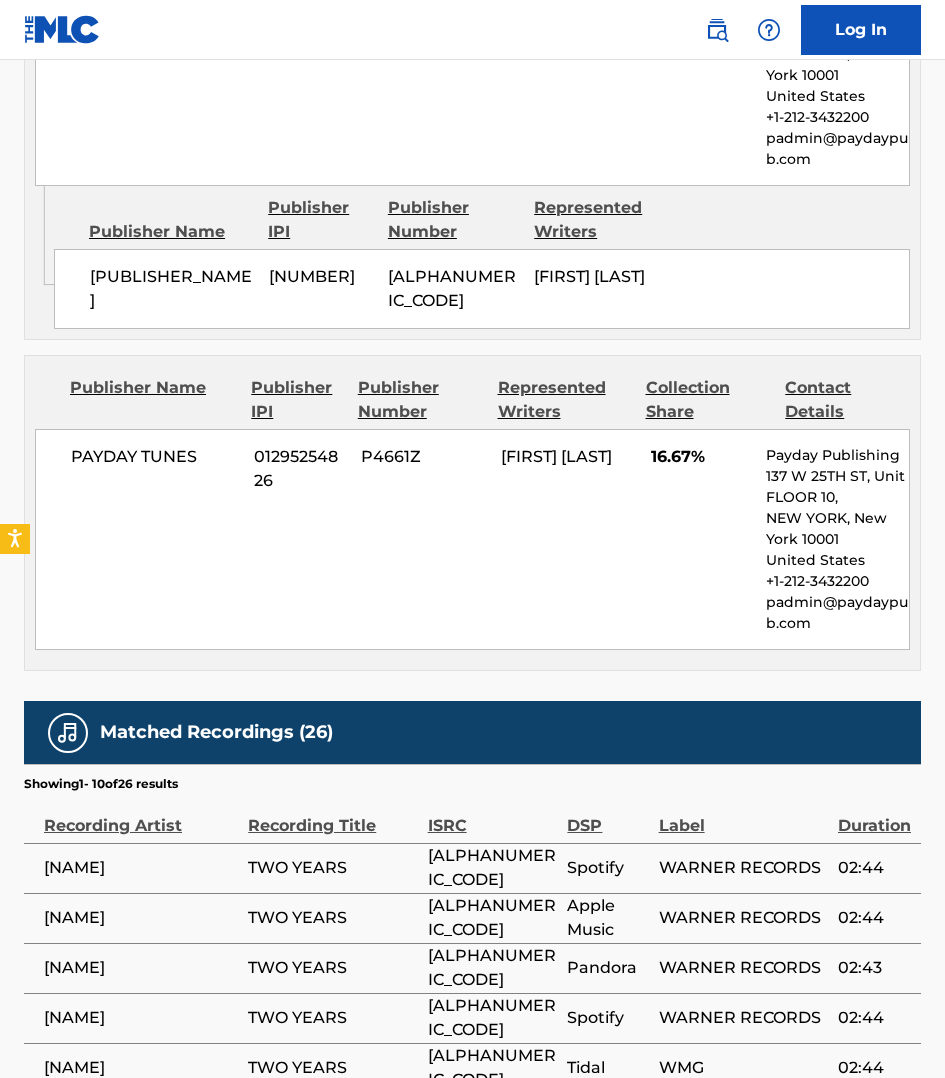 scroll, scrollTop: 1812, scrollLeft: 0, axis: vertical 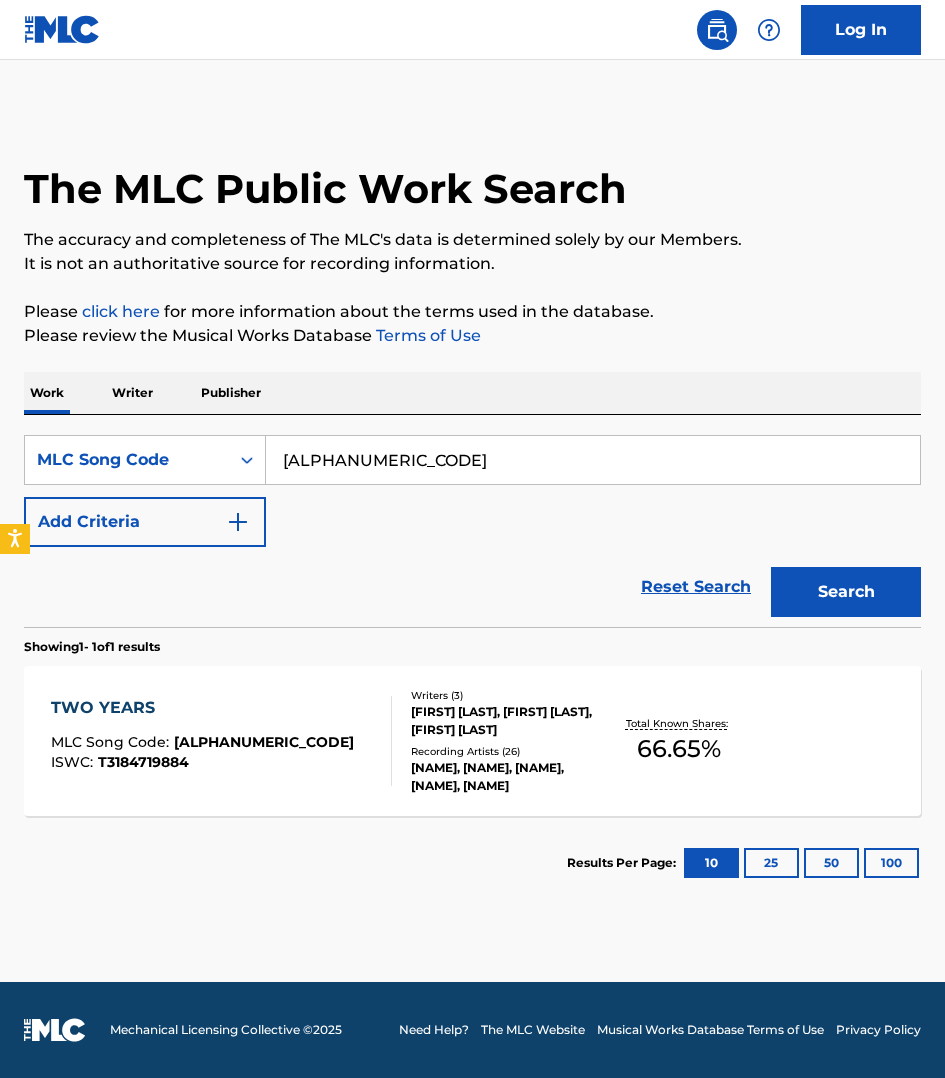click on "[ALPHANUMERIC_CODE]" at bounding box center [593, 460] 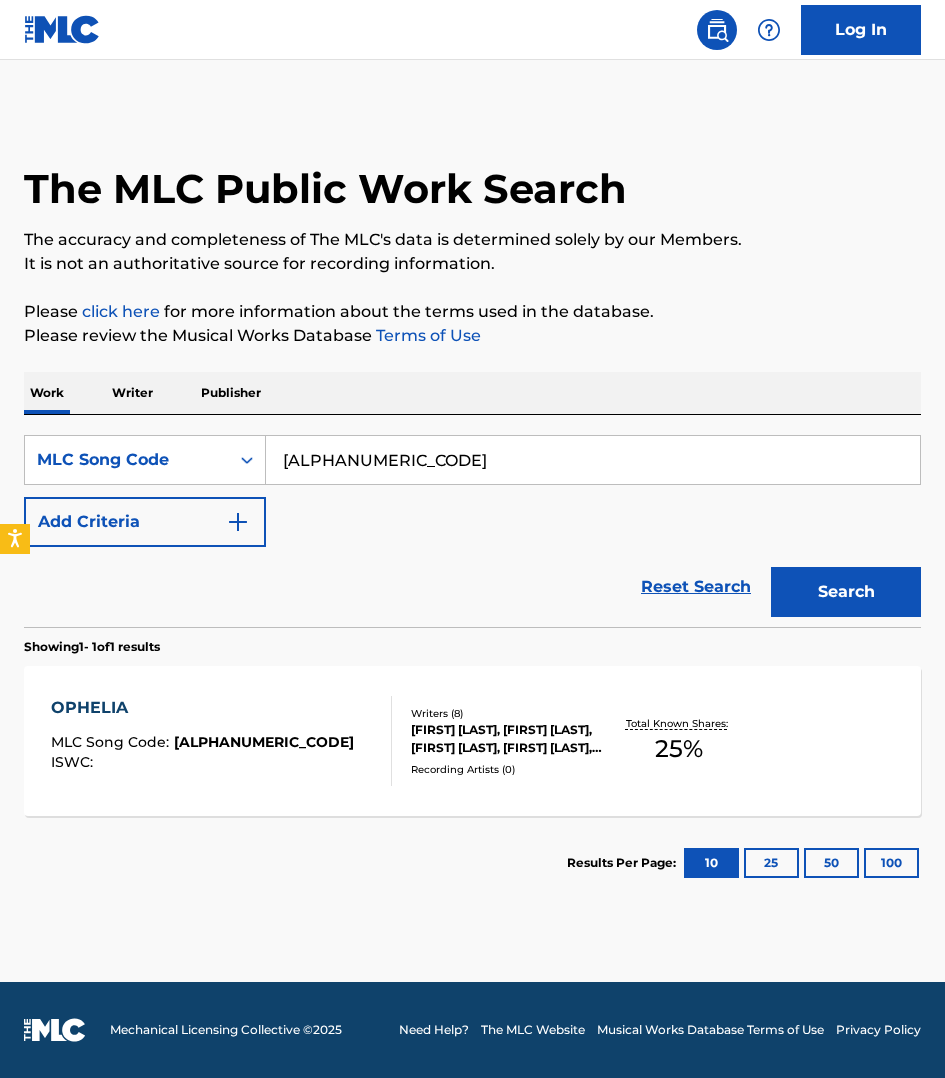 click on "[NAME] MLC Song Code : [ALPHANUMERIC_CODE] ISWC :" at bounding box center [221, 741] 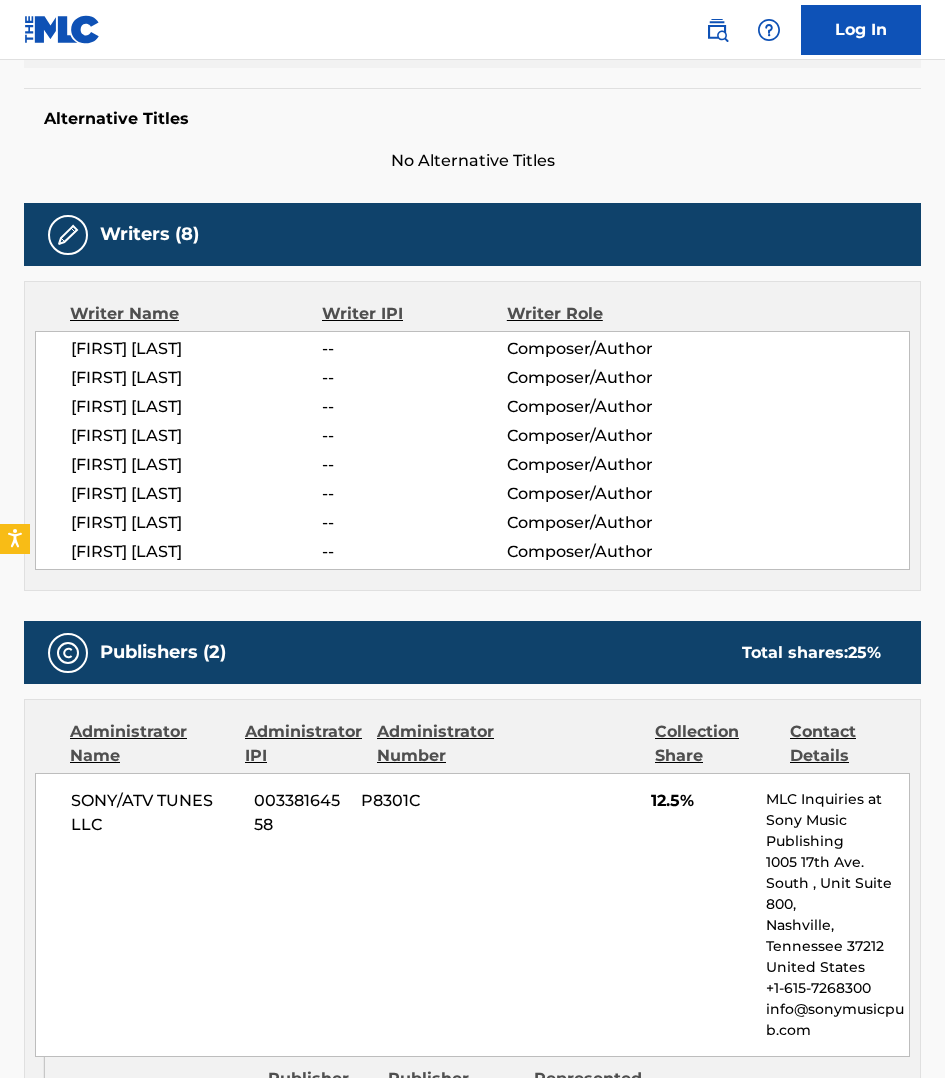 scroll, scrollTop: 500, scrollLeft: 0, axis: vertical 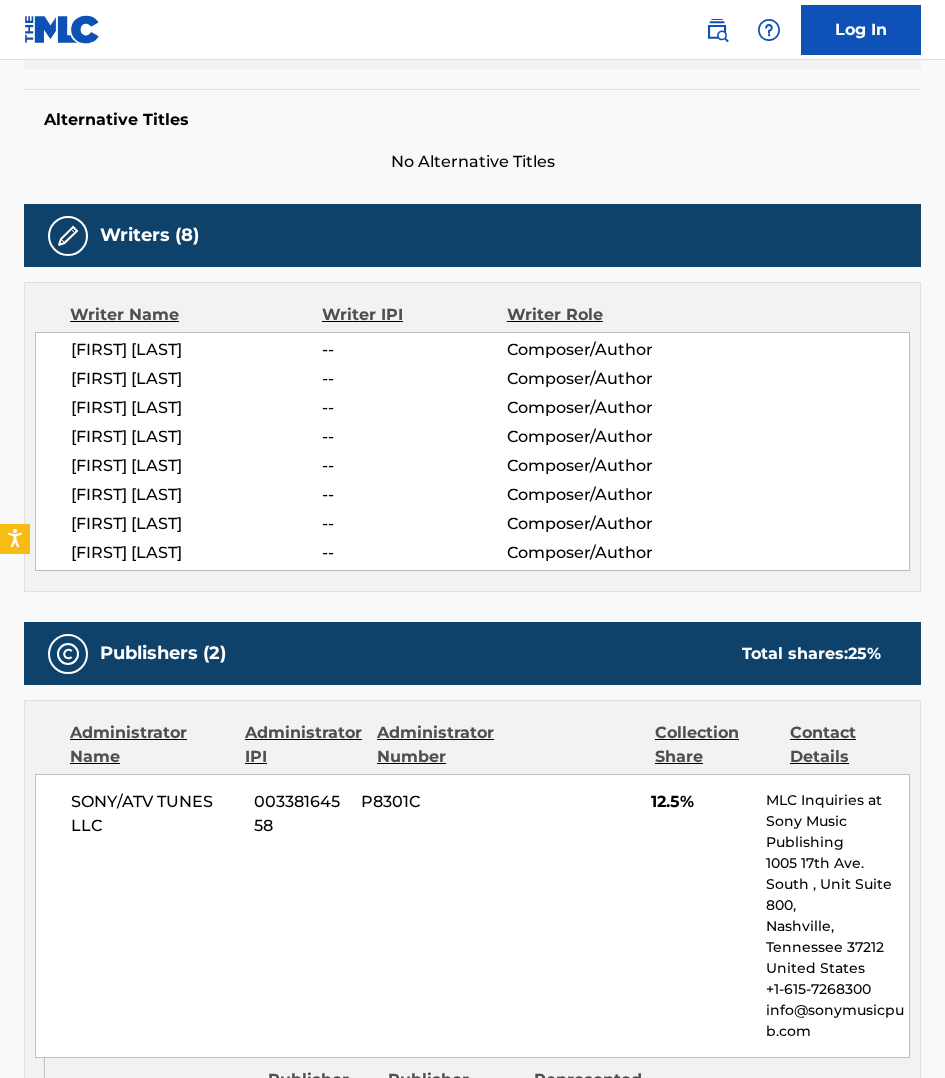 click on "Work Detail Member Work Identifier -- MLC Song Code [ALPHANUMERIC_CODE] ISWC -- Duration 03:30 Language -- Alternative Titles No Alternative Titles Writers (8) Writer Name Writer IPI Writer Role [FIRST] [LAST] -- Composer/Author [FIRST] [LAST] -- Composer/Author [FIRST] [LAST] -- Composer/Author [FIRST] [LAST] -- Composer/Author [FIRST] [LAST] -- Composer/Author [FIRST] [LAST] -- Composer/Author [FIRST] [LAST] -- Composer/Author [FIRST] [LAST] -- Composer/Author Publishers (2) Total shares: 25 % Administrator Name Administrator IPI Administrator Number Collection Share Contact Details [COMPANY_NAME] [NUMBER] [ALPHANUMERIC_CODE] 12.5% MLC Inquiries at [COMPANY_NAME] [ADDRESS] [CITY], [STATE] [POSTAL_CODE] [COUNTRY] [PHONE] [EMAIL] Admin Original Publisher Connecting Line Publisher Name Publisher IPI Publisher Number Represented Writers [NAME] [NUMBER] [ALPHANUMERIC_CODE] [FIRST] [LAST] Administrator Name Administrator IPI Administrator Number Collection Share Contact Details [NUMBER] %" at bounding box center [472, 876] 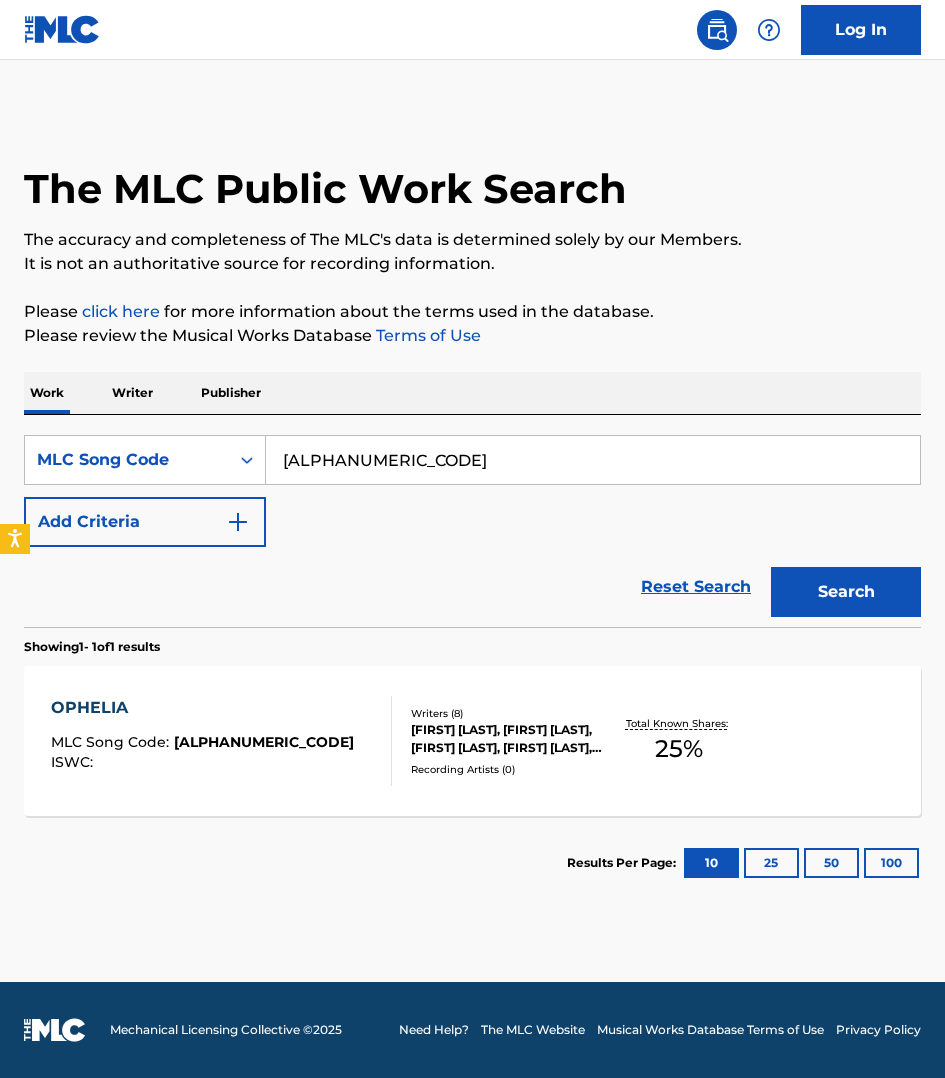 scroll, scrollTop: 0, scrollLeft: 0, axis: both 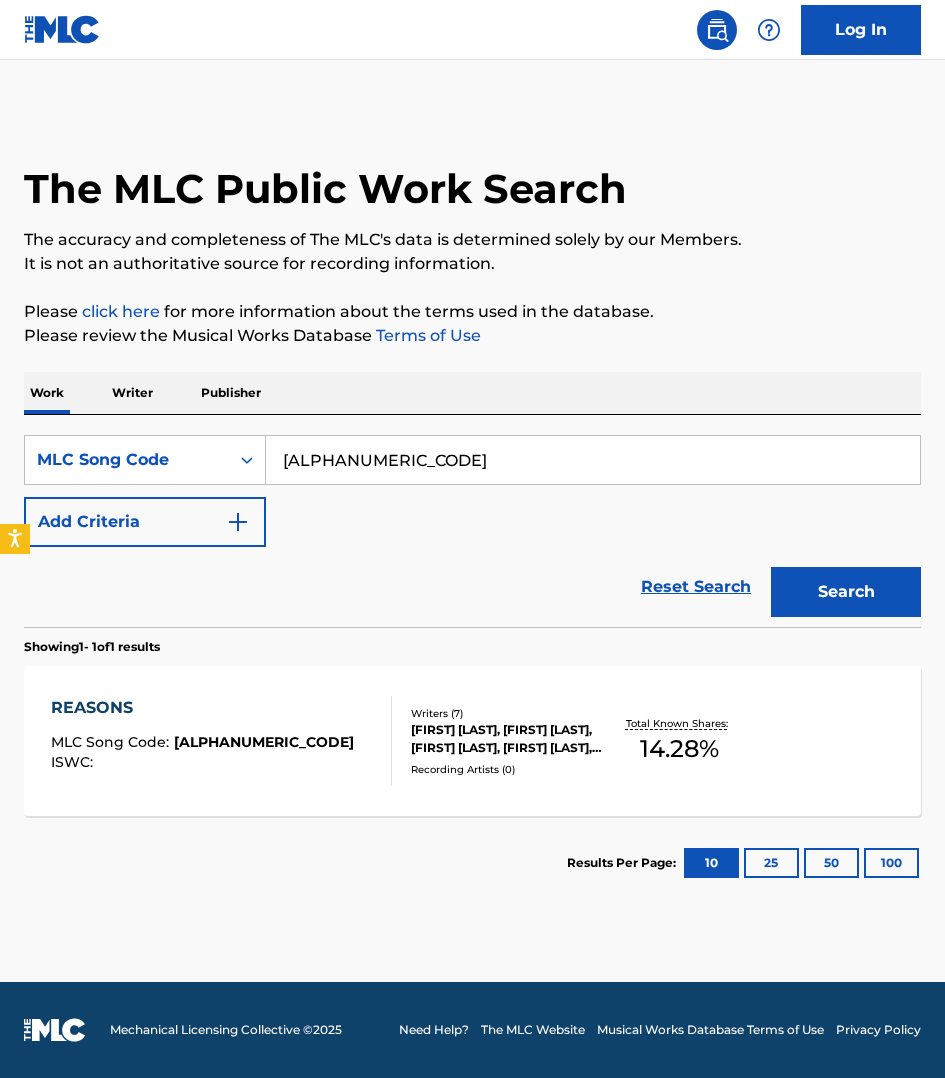 click on "[TEXT] MLC Song Code : [ALPHANUMERIC_CODE] ISWC :" at bounding box center [221, 741] 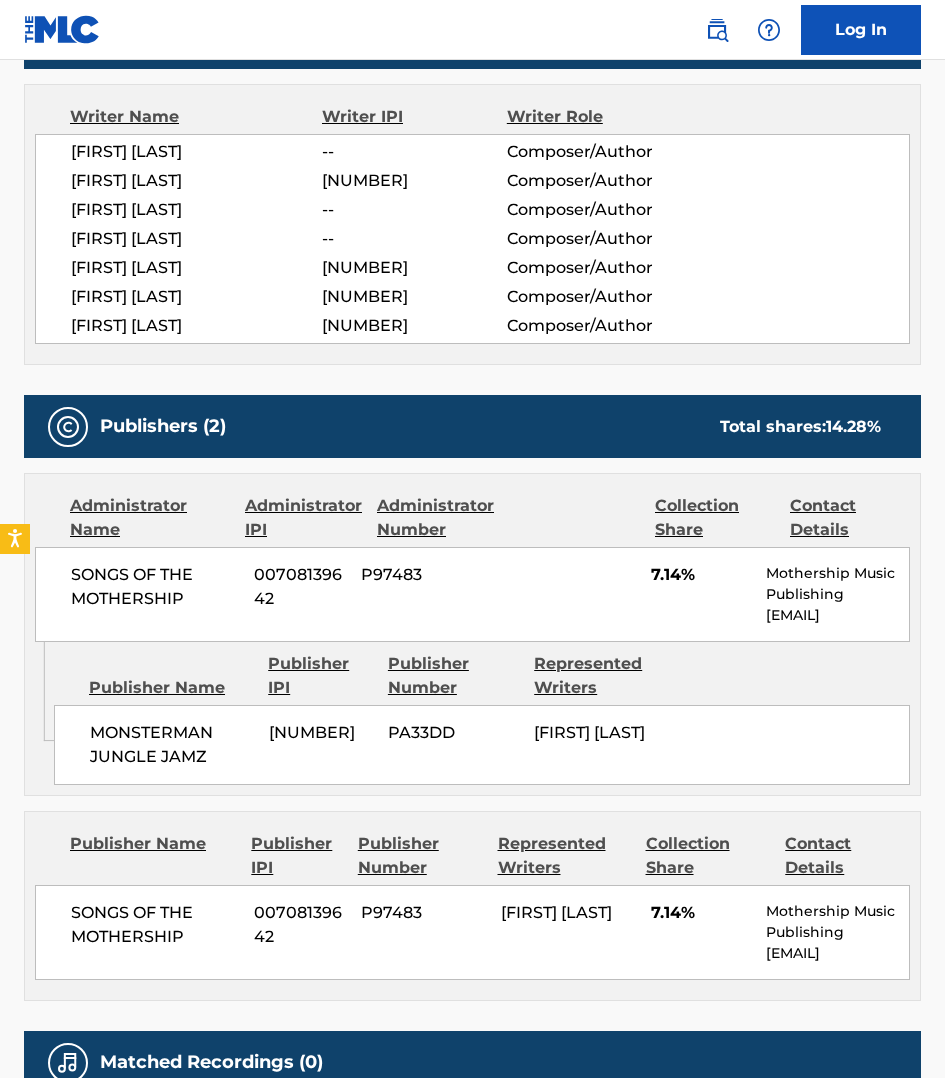 scroll, scrollTop: 718, scrollLeft: 0, axis: vertical 